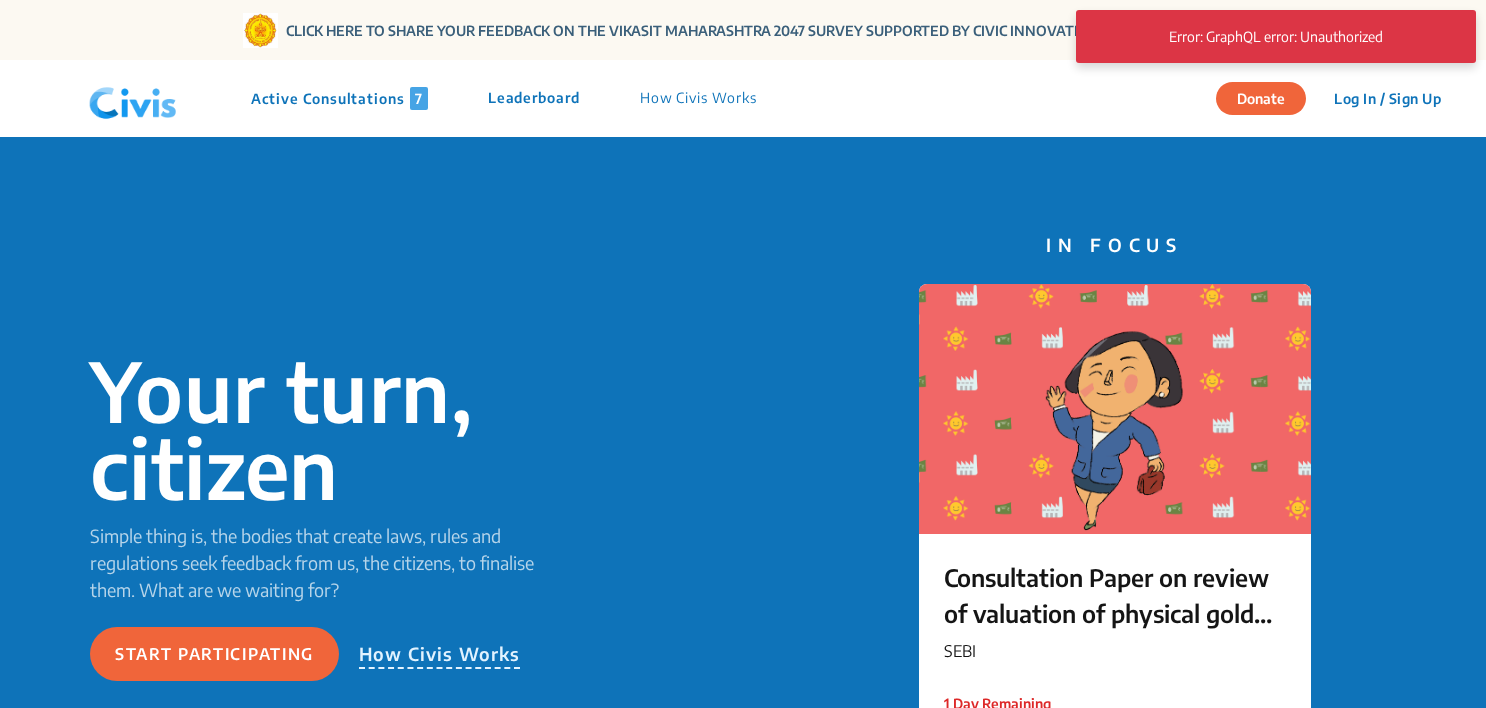 scroll, scrollTop: 0, scrollLeft: 0, axis: both 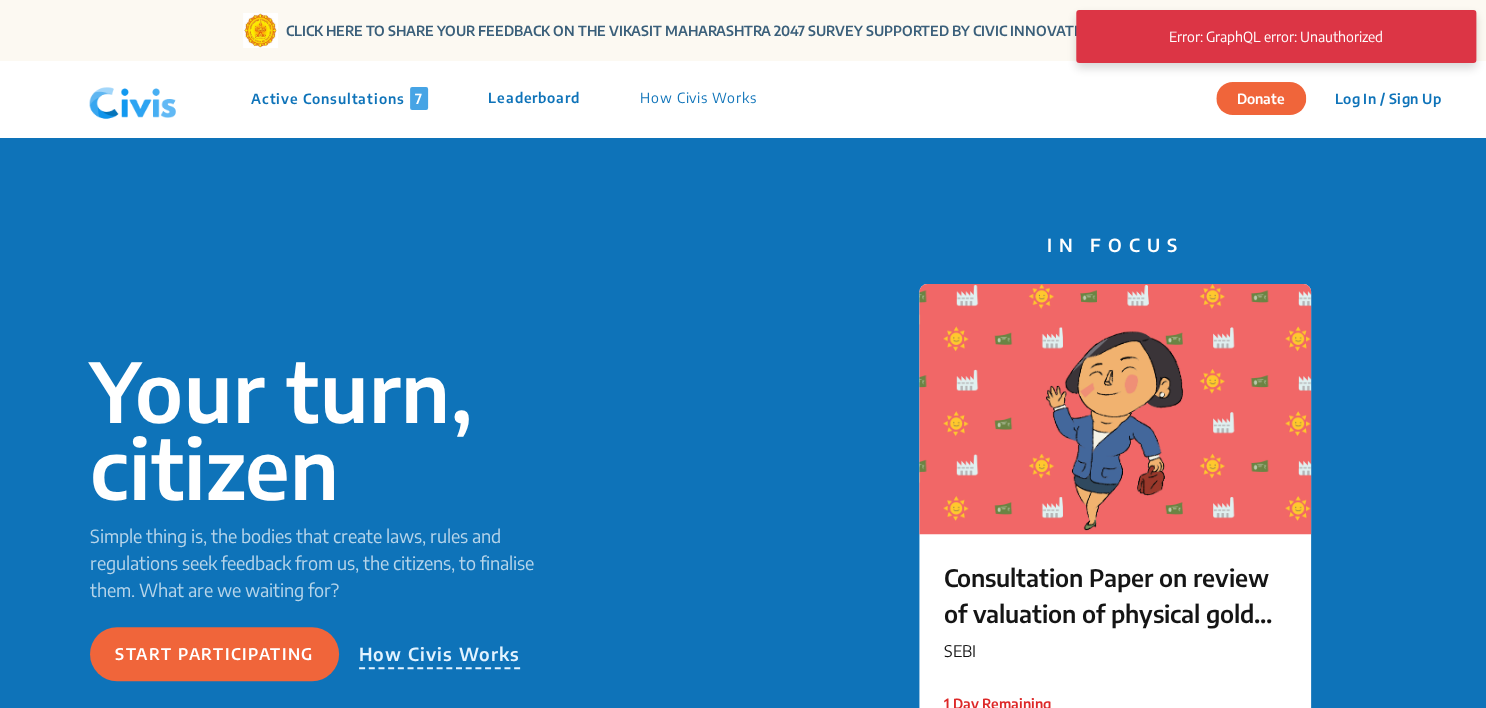 click on "Active Consultations  7" 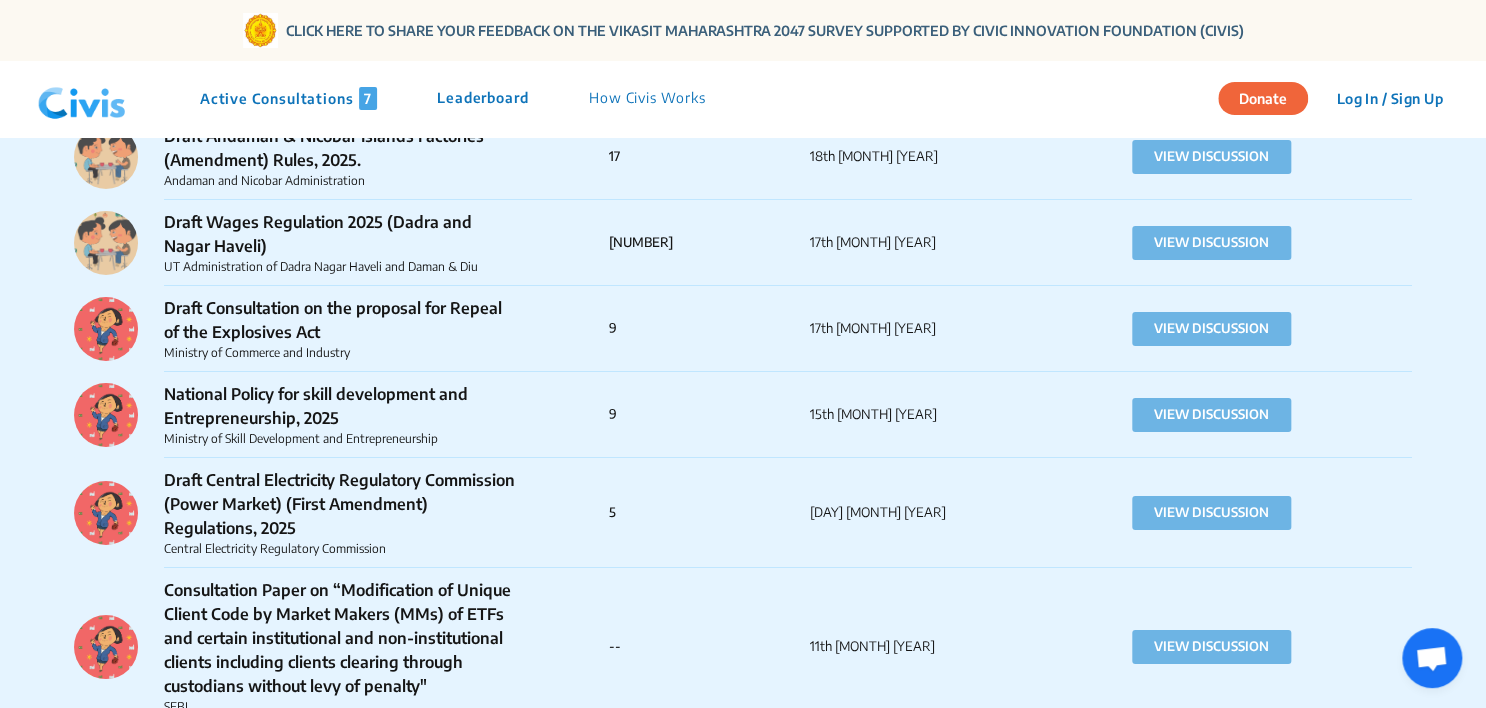 scroll, scrollTop: 13112, scrollLeft: 0, axis: vertical 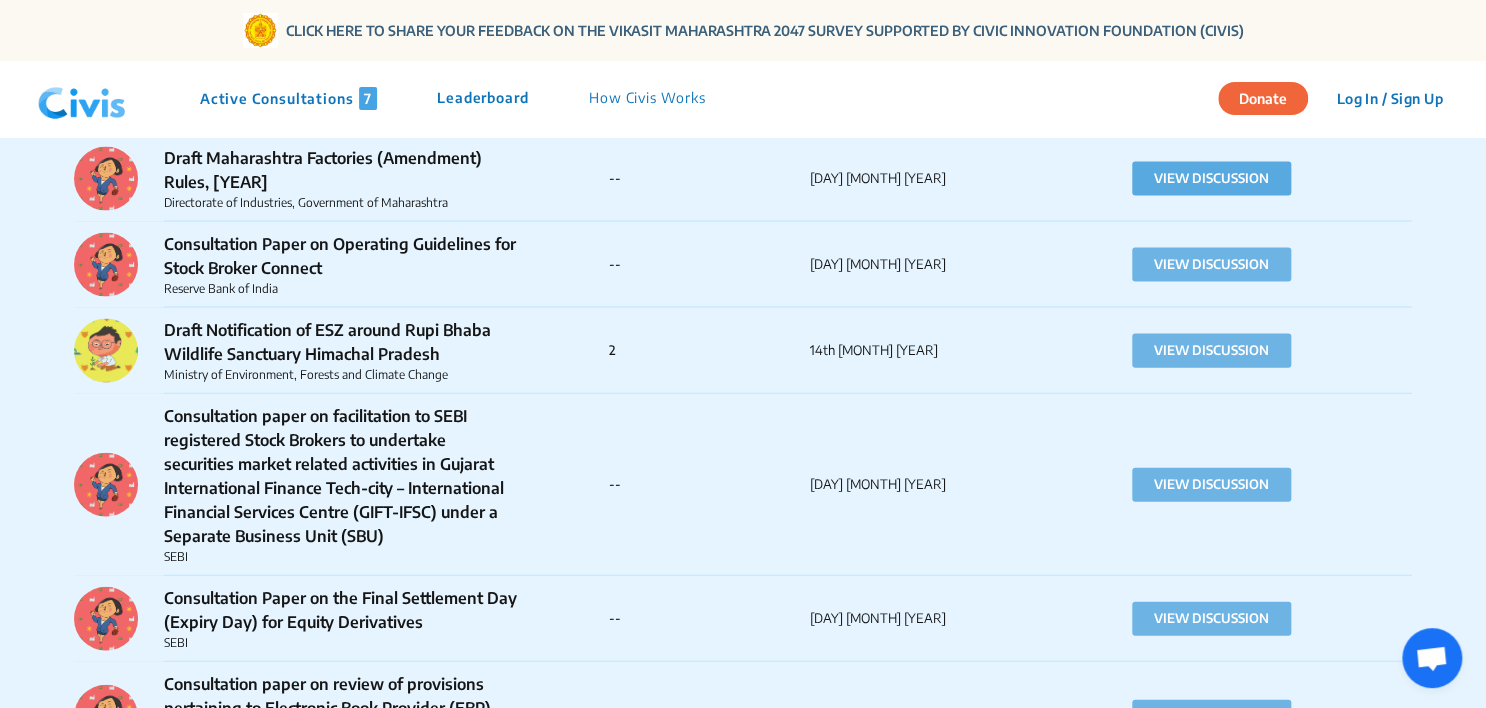 click on "VIEW DISCUSSION" 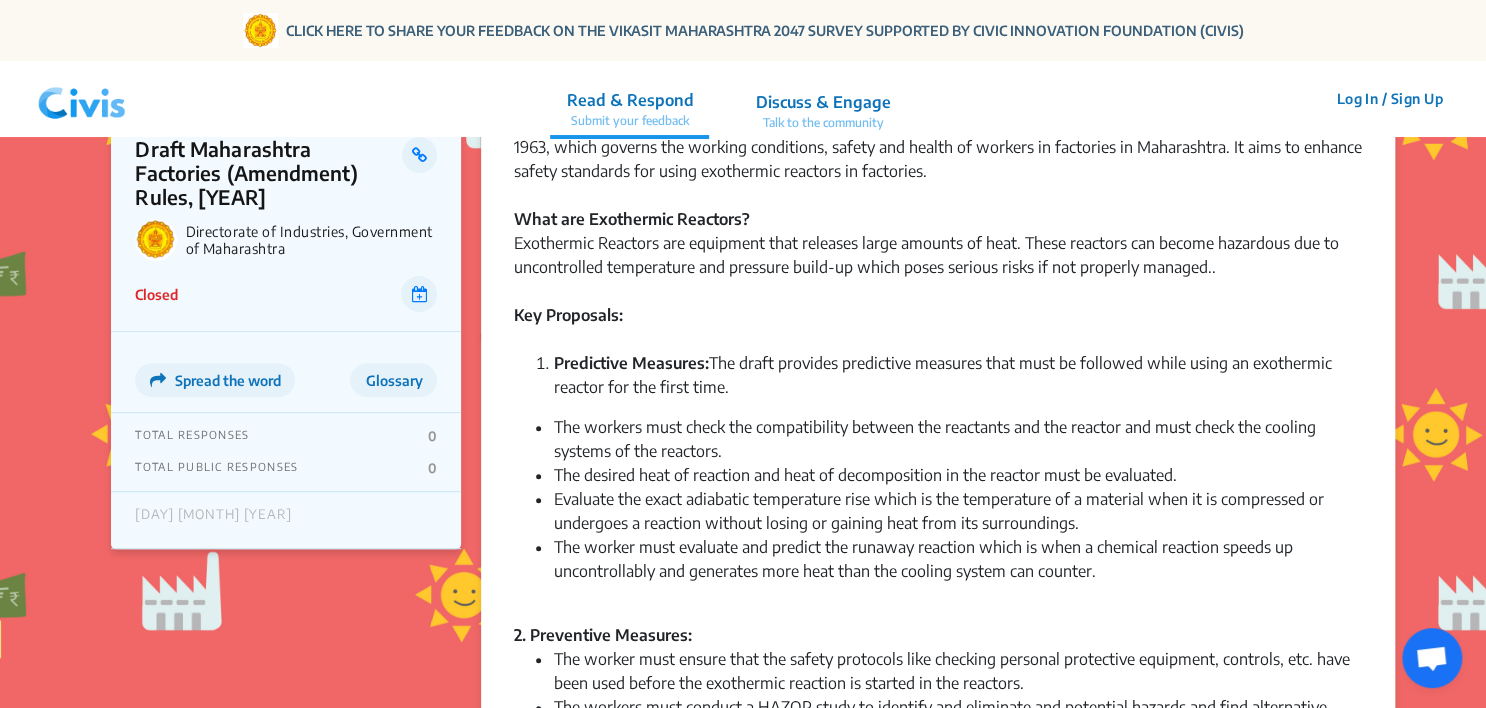 scroll, scrollTop: 0, scrollLeft: 0, axis: both 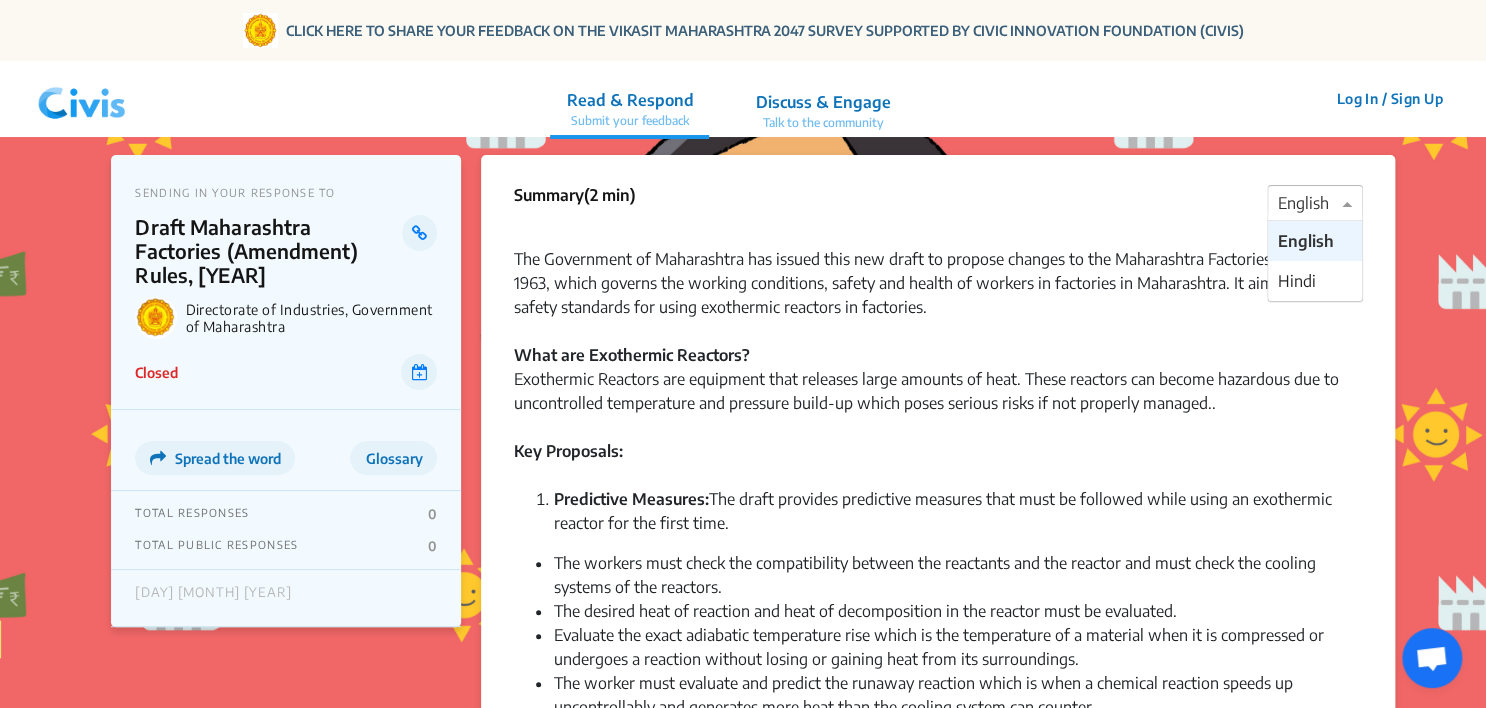 click 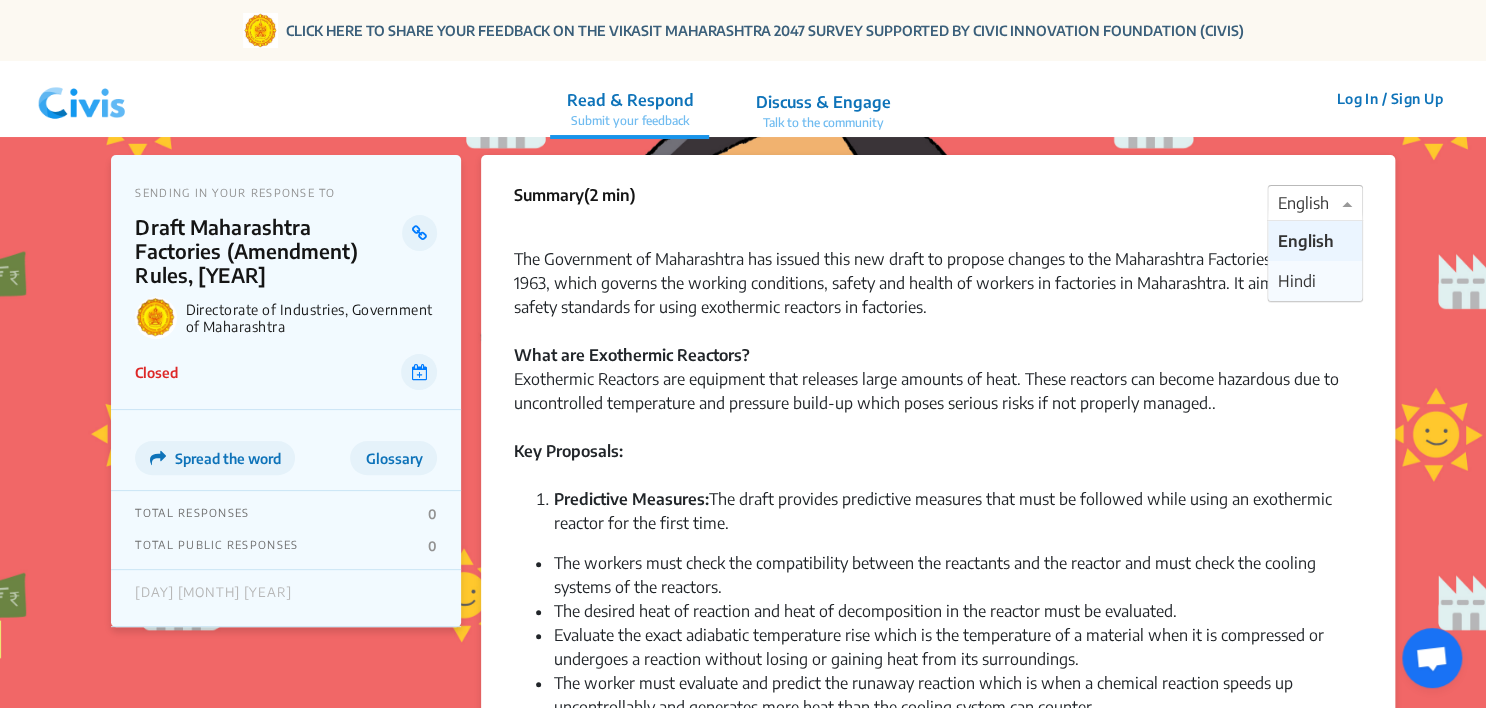 click on "Hindi" at bounding box center [1297, 281] 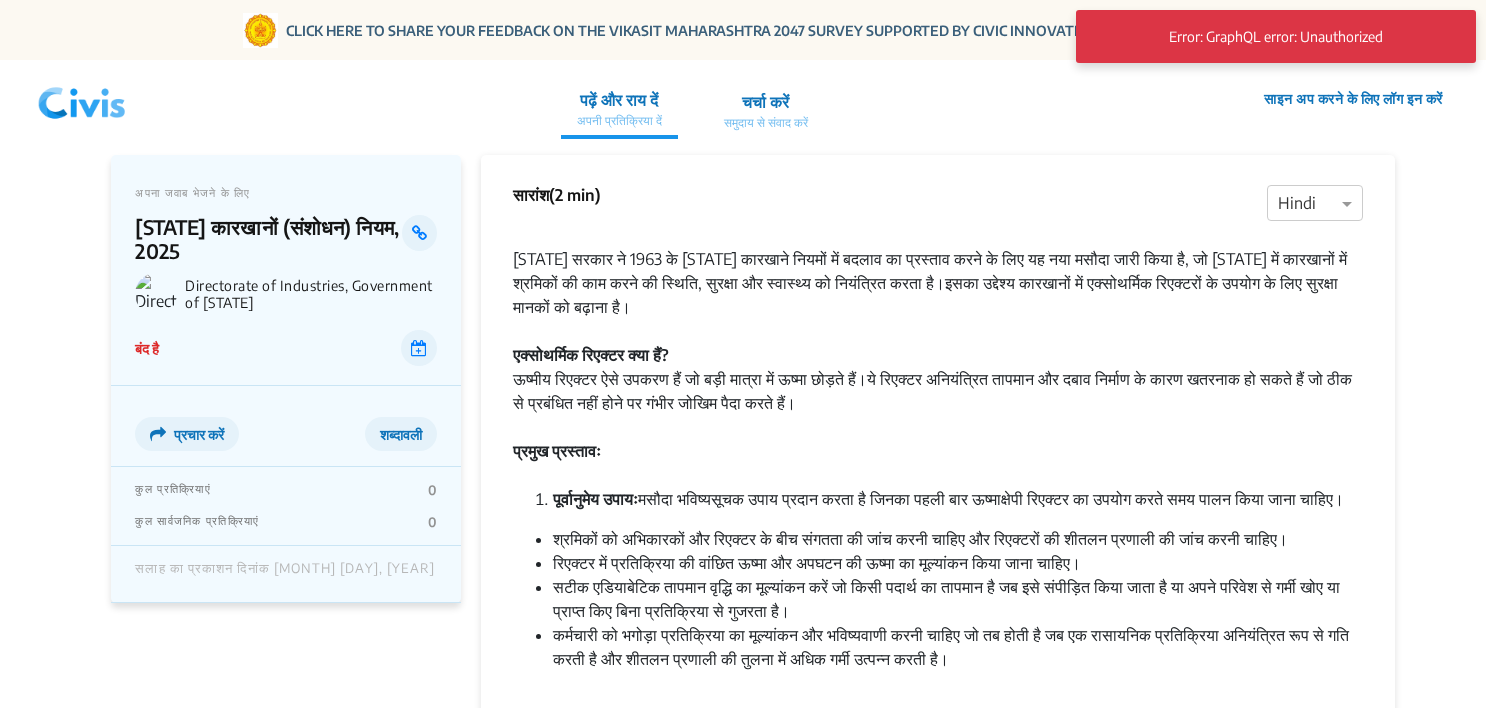scroll, scrollTop: 0, scrollLeft: 0, axis: both 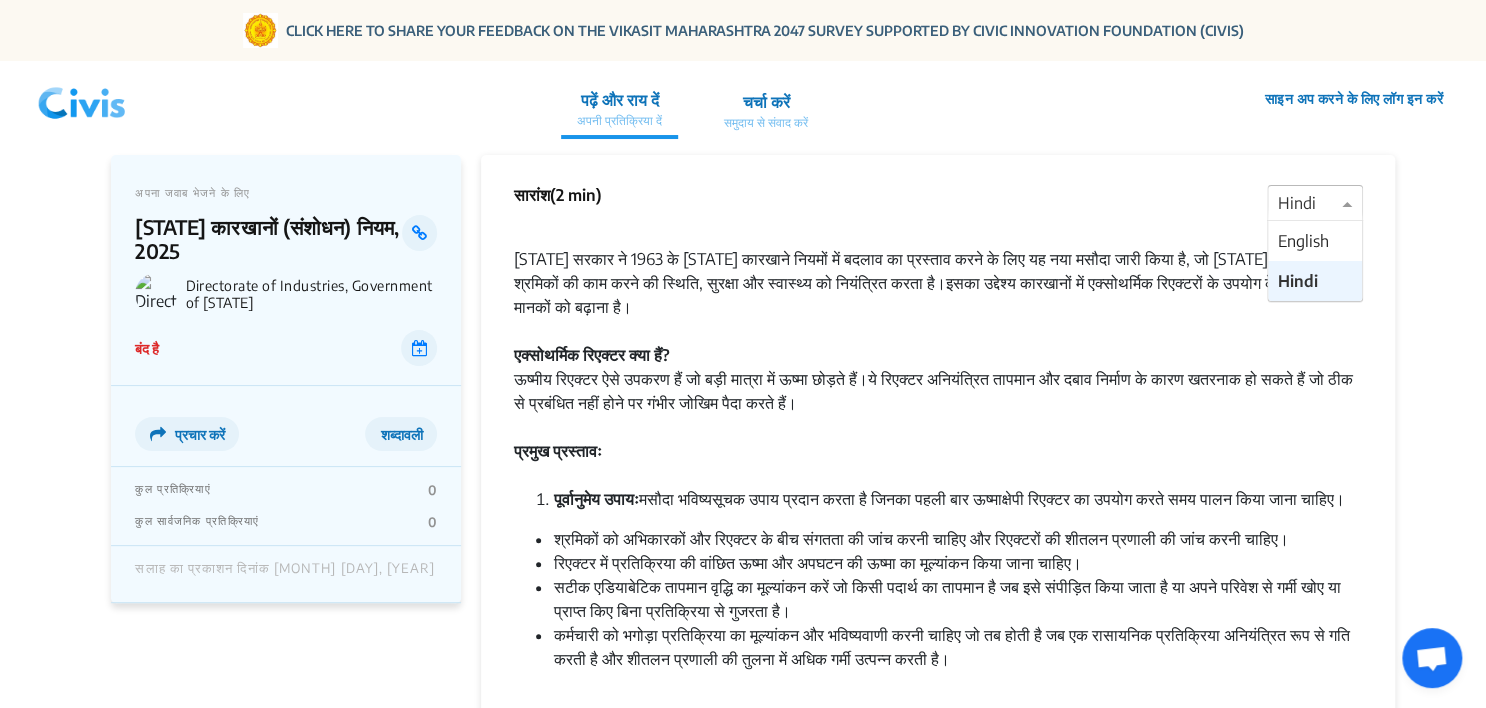 click 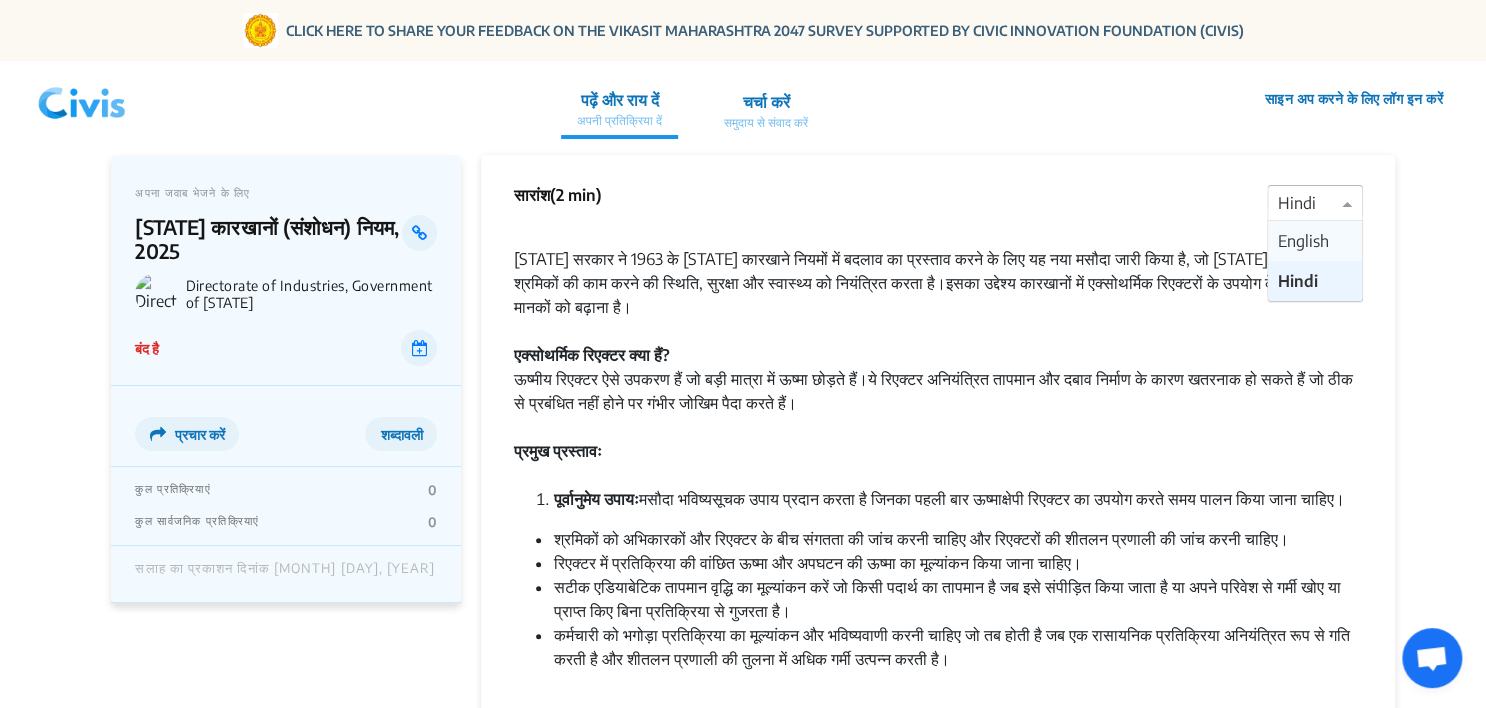 click on "English" at bounding box center [1315, 241] 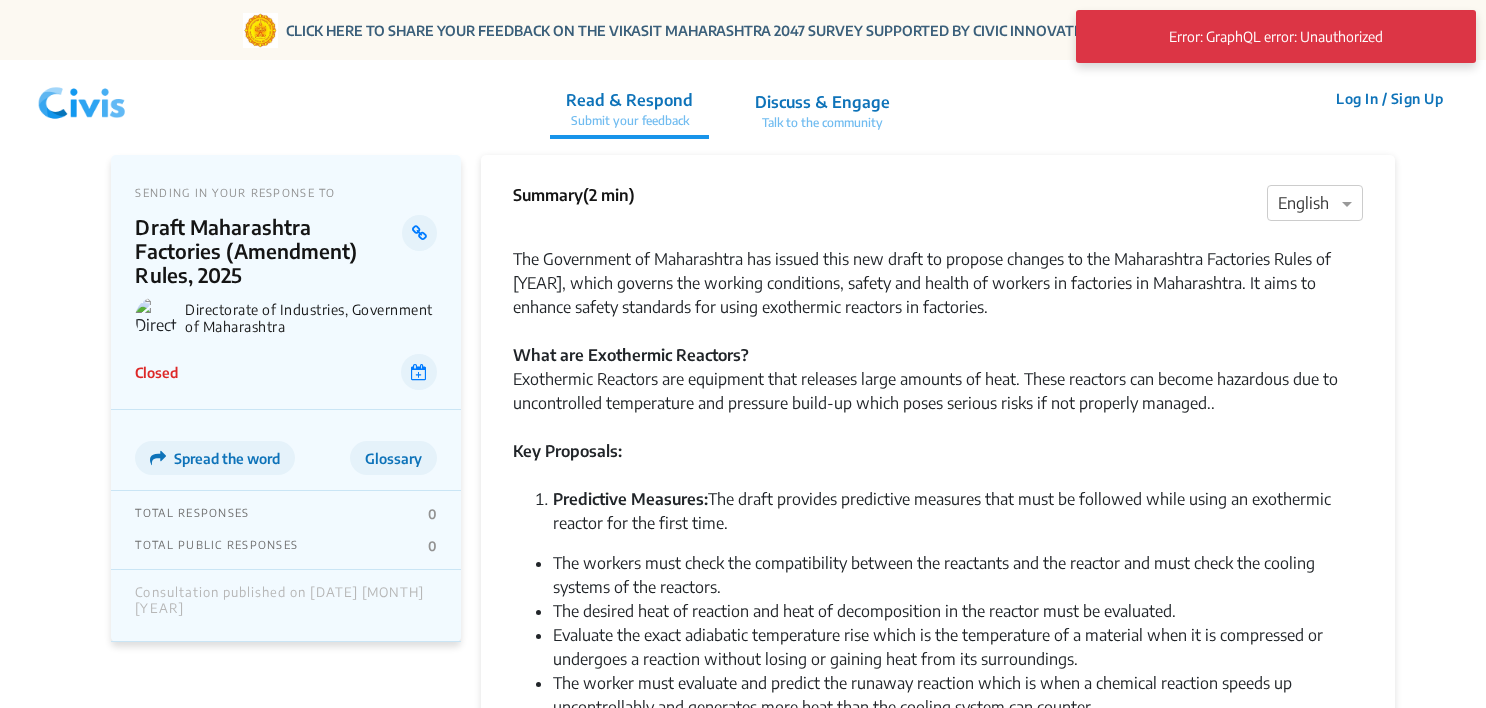 scroll, scrollTop: 0, scrollLeft: 0, axis: both 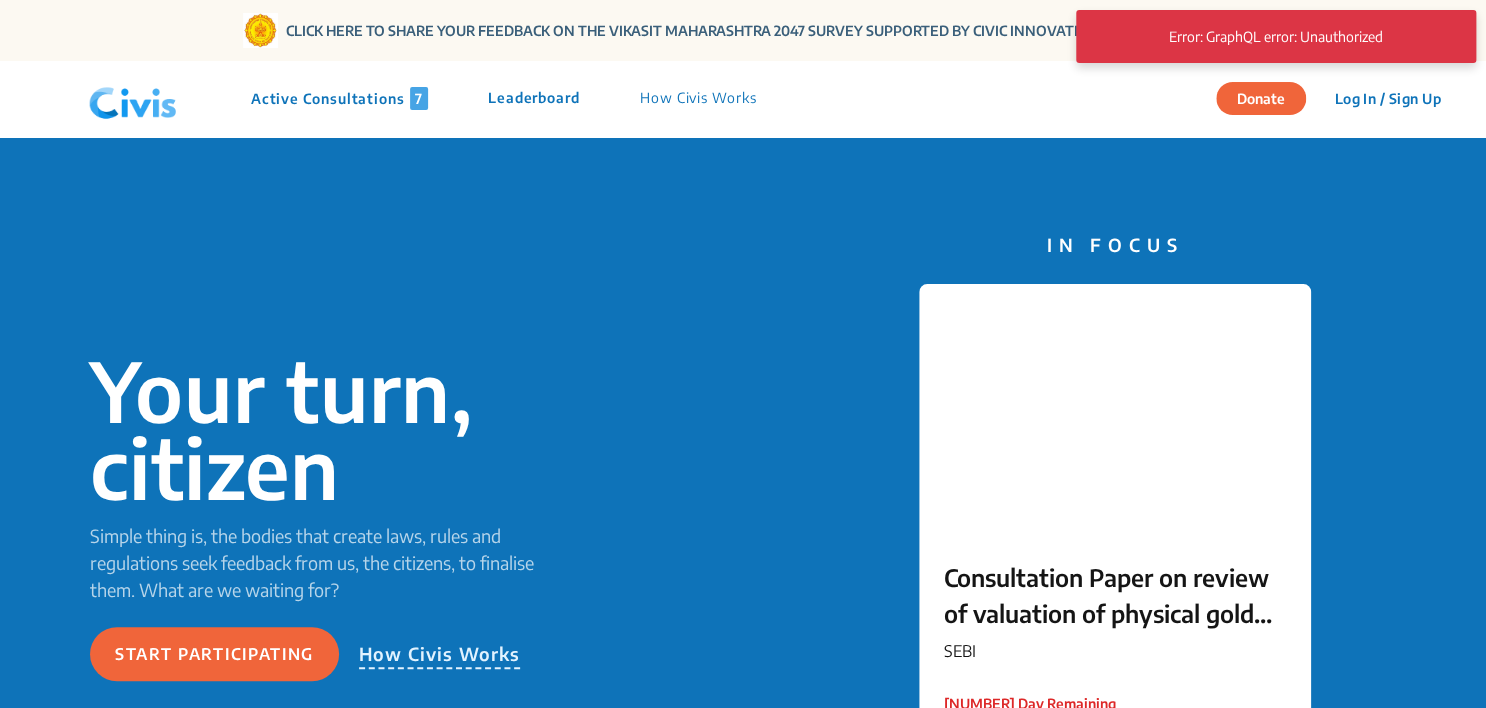 click on "Active Consultations  7" 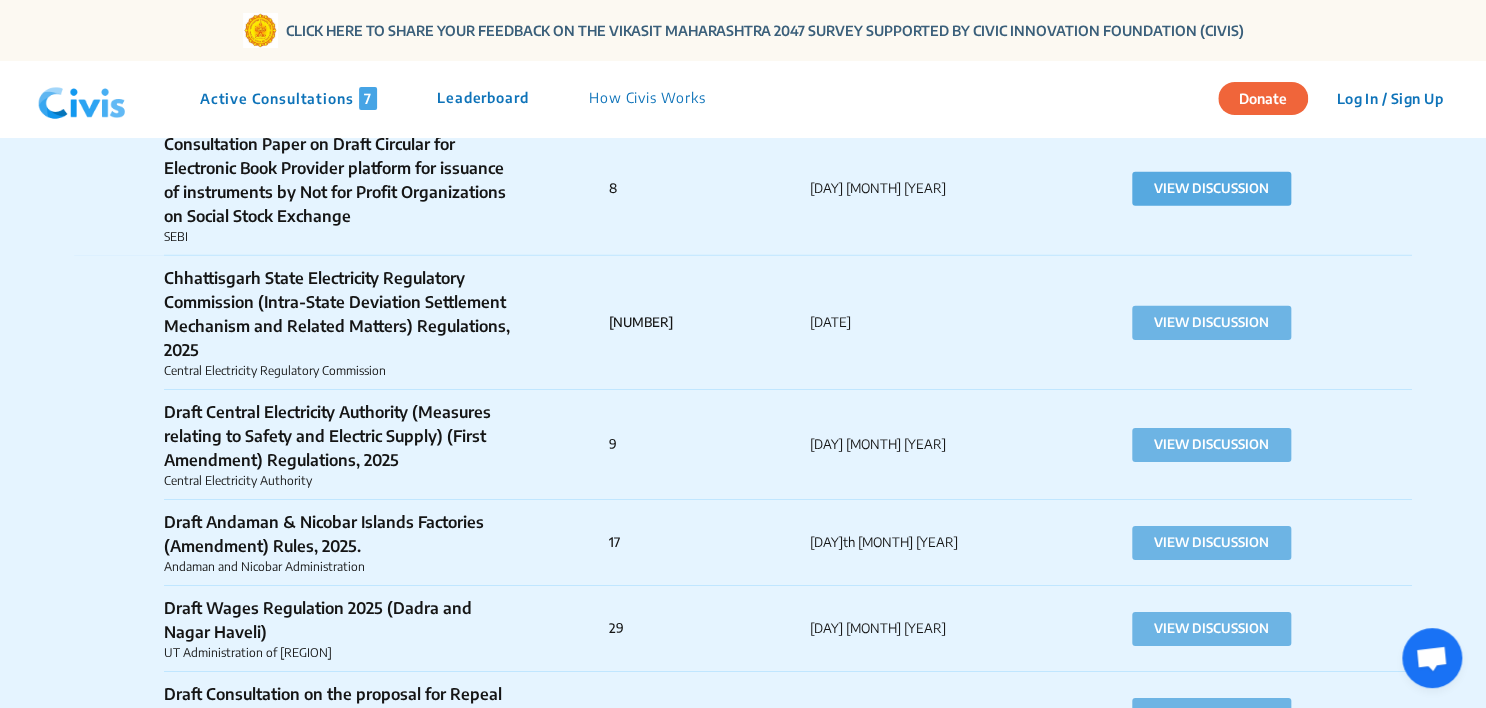 scroll, scrollTop: 2870, scrollLeft: 0, axis: vertical 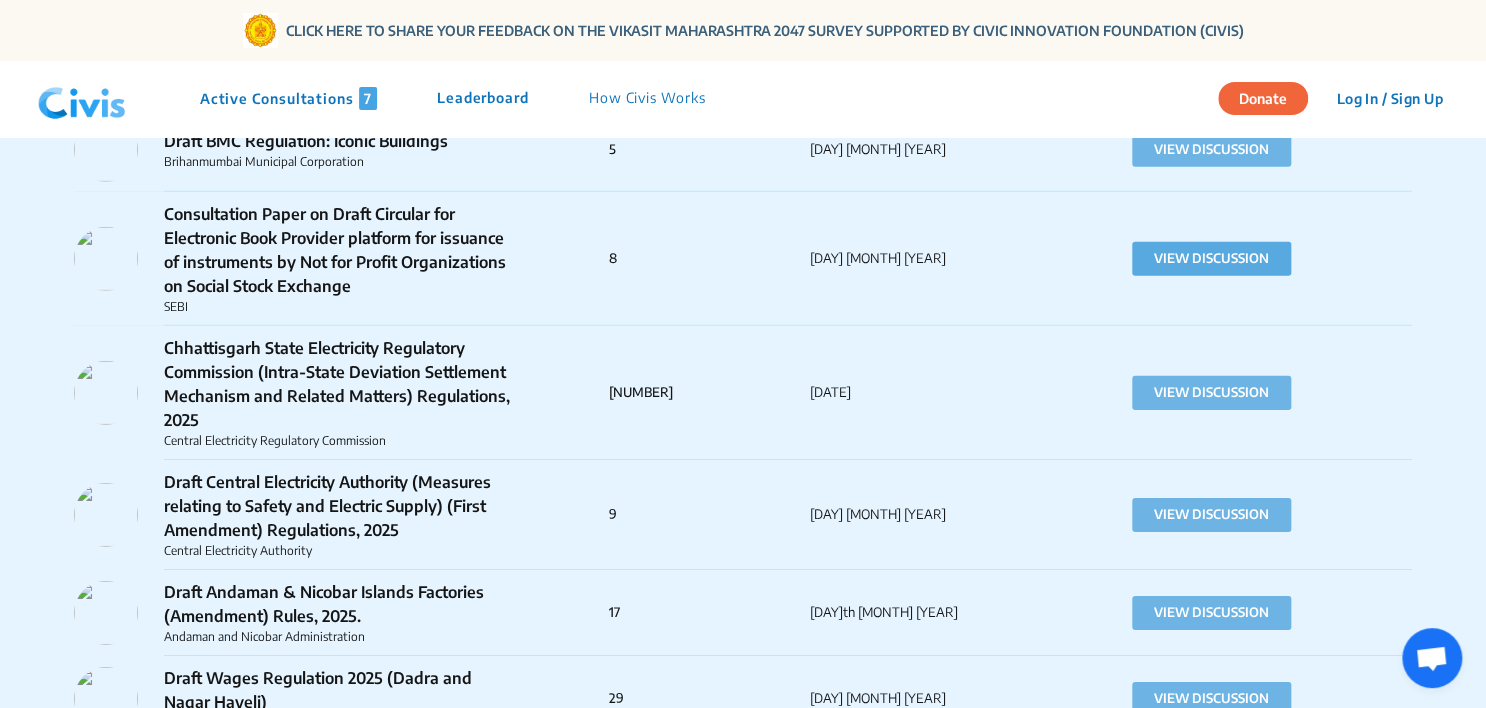 click on "VIEW DISCUSSION" 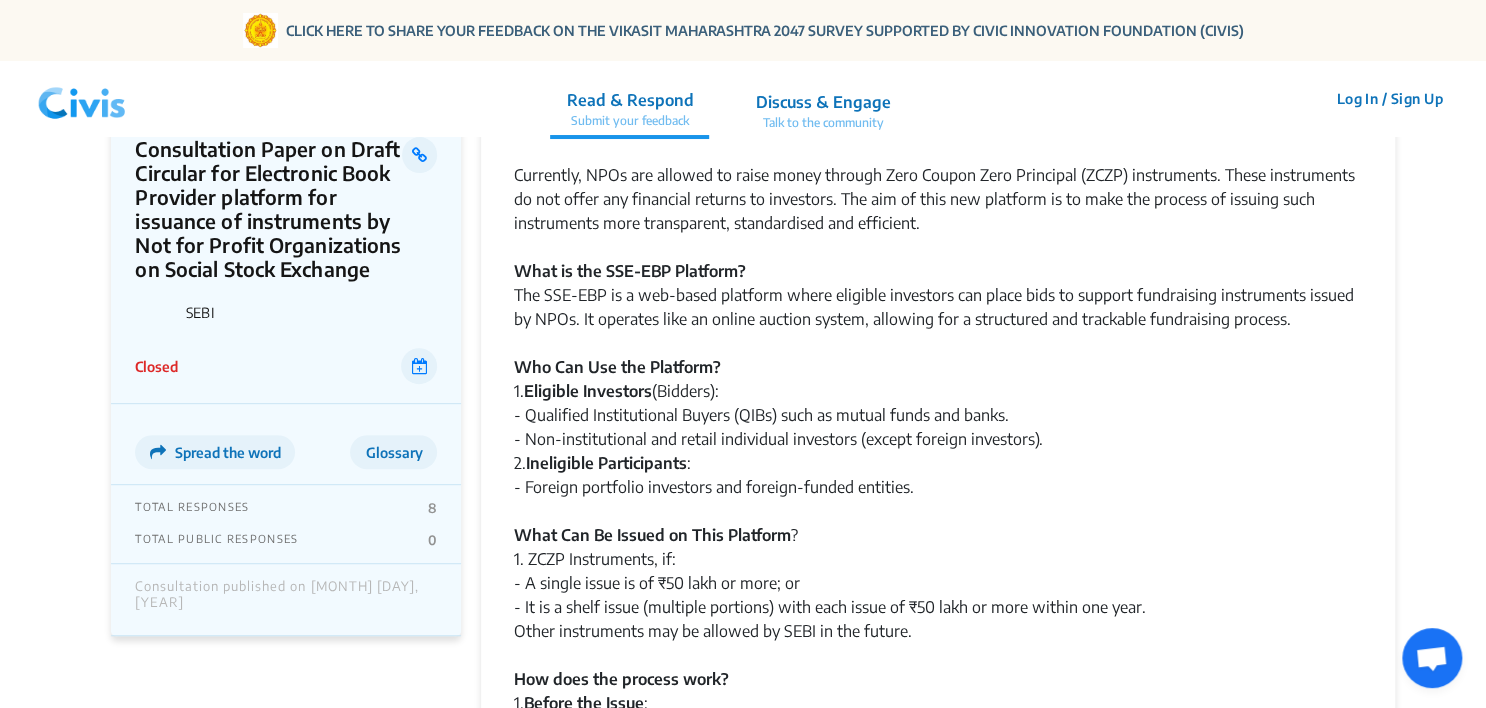 scroll, scrollTop: 0, scrollLeft: 0, axis: both 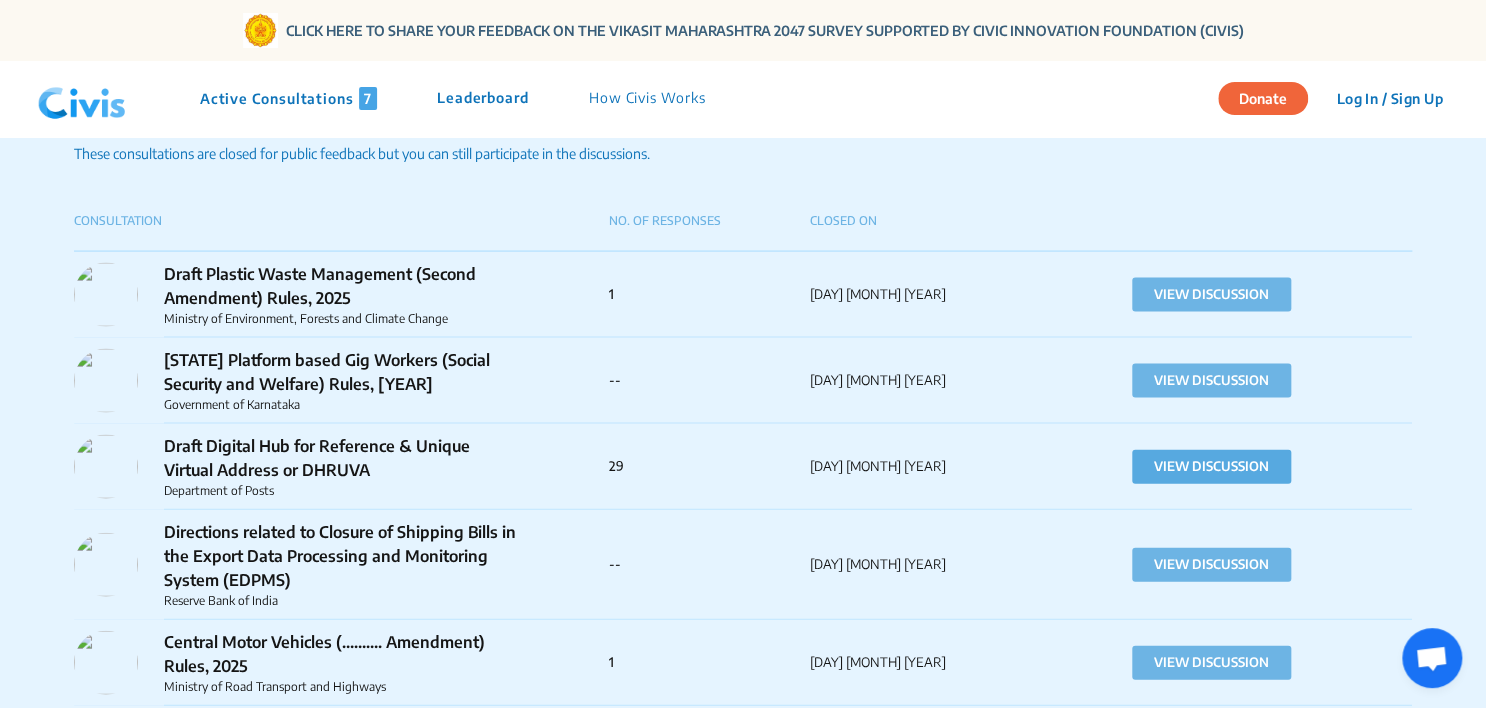 click on "VIEW DISCUSSION" 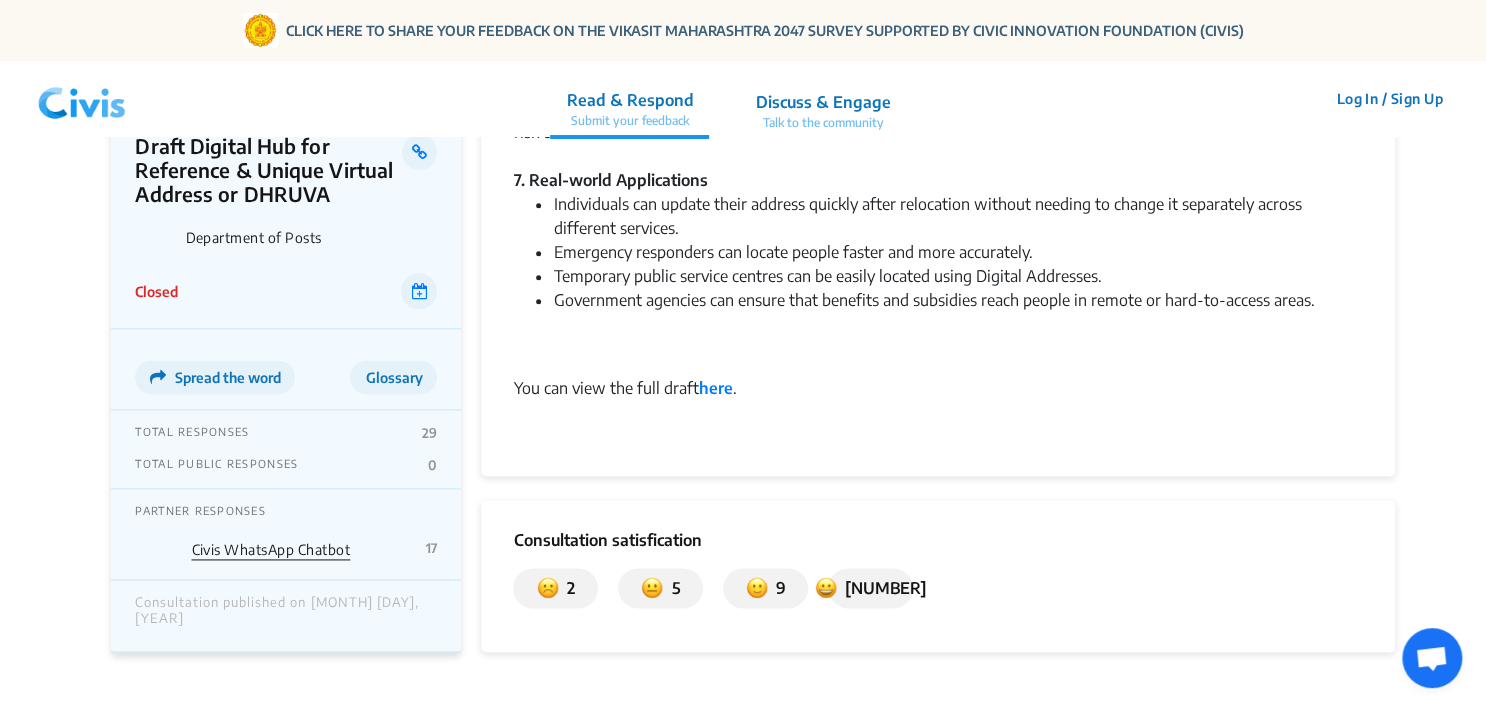 scroll, scrollTop: 1038, scrollLeft: 0, axis: vertical 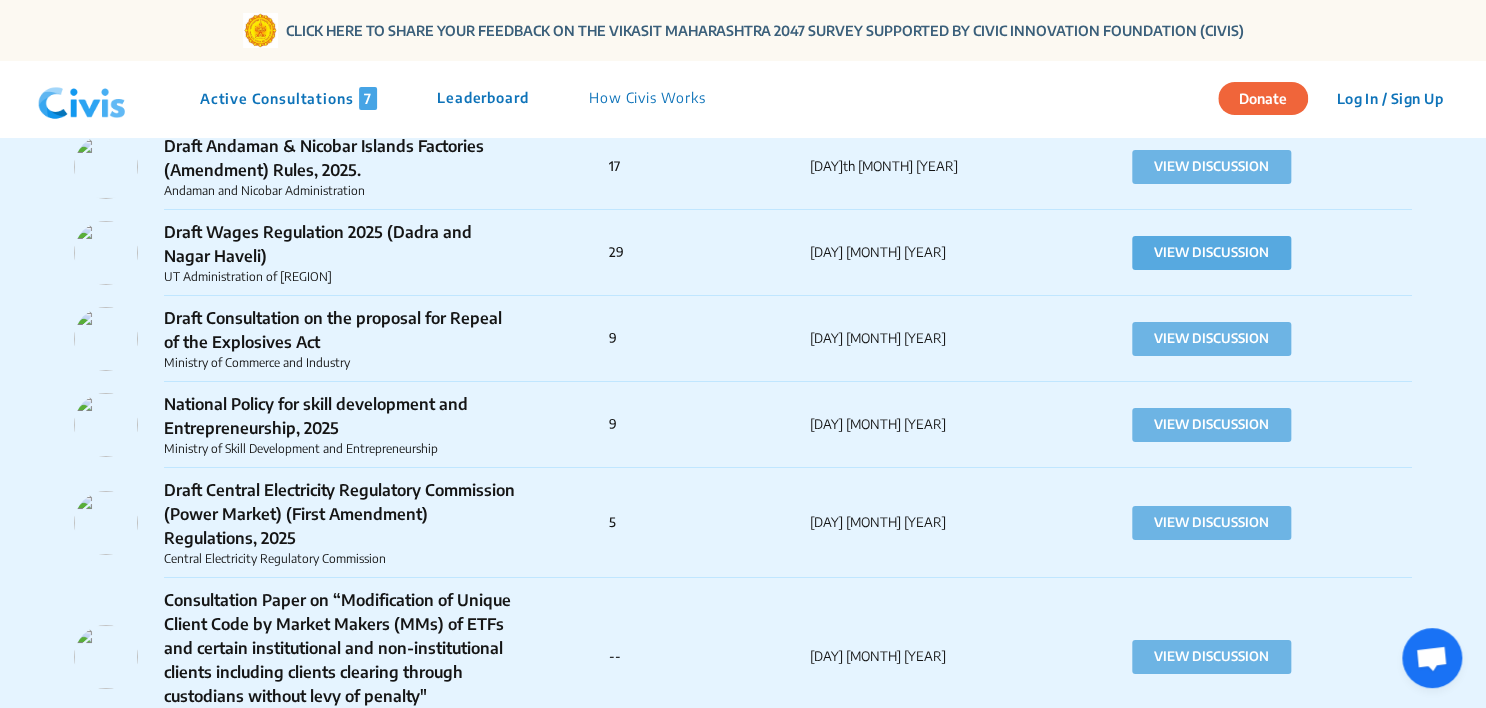 click on "VIEW DISCUSSION" 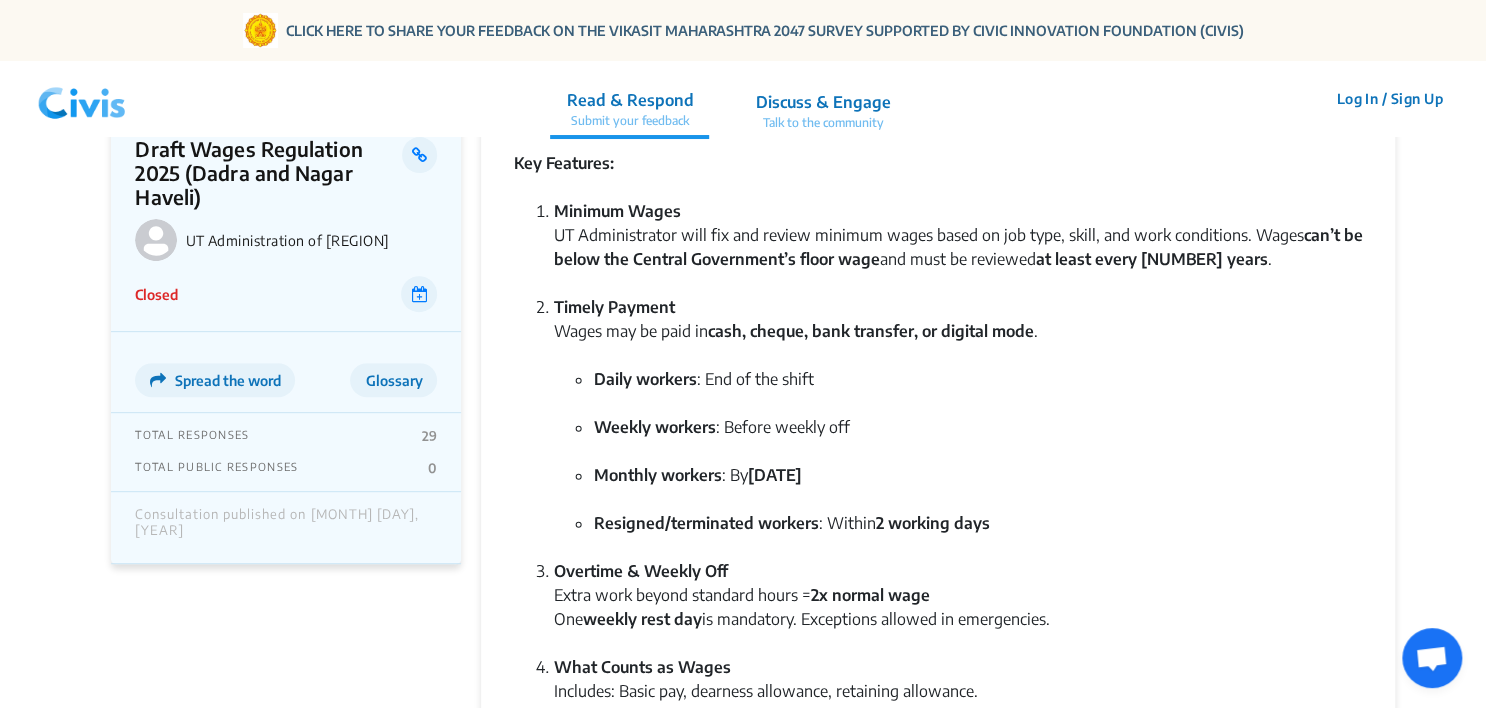 scroll, scrollTop: 228, scrollLeft: 0, axis: vertical 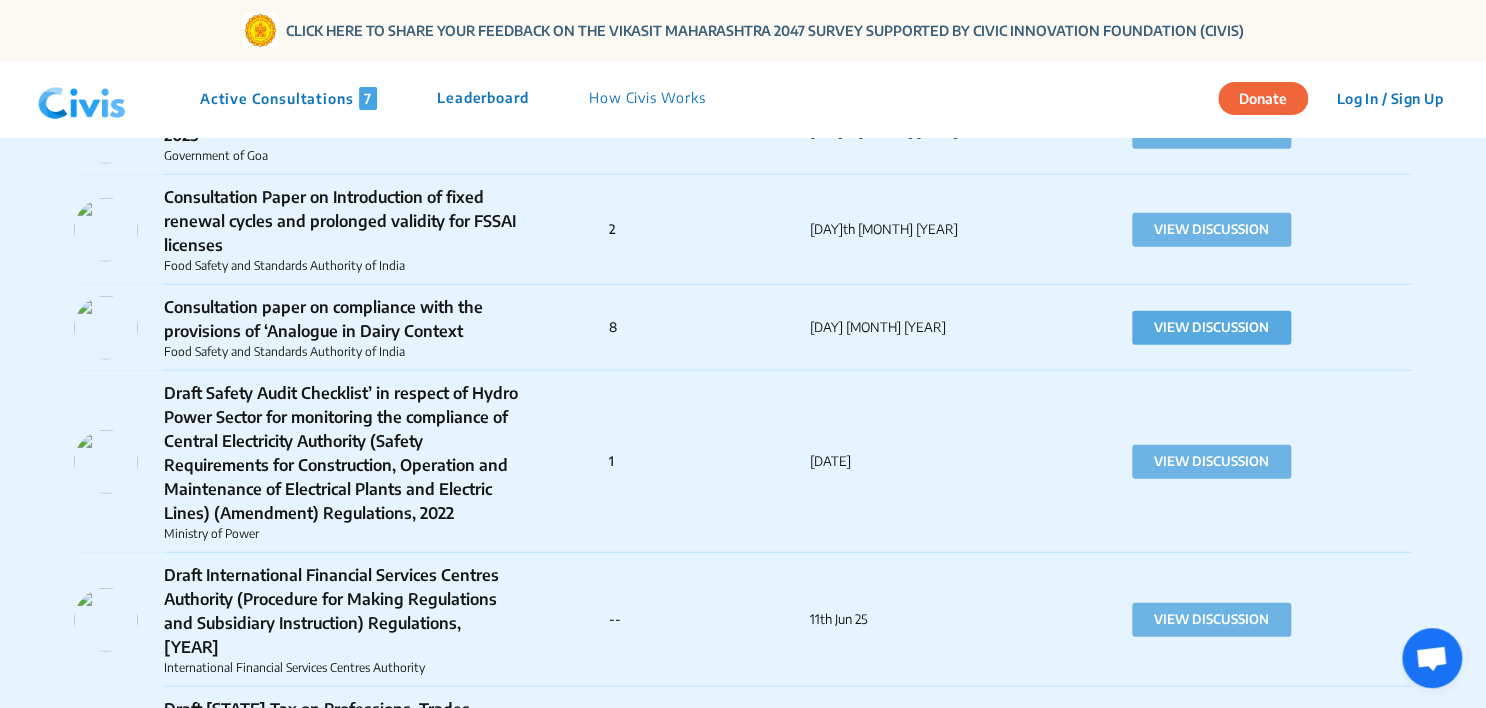 click on "VIEW DISCUSSION" 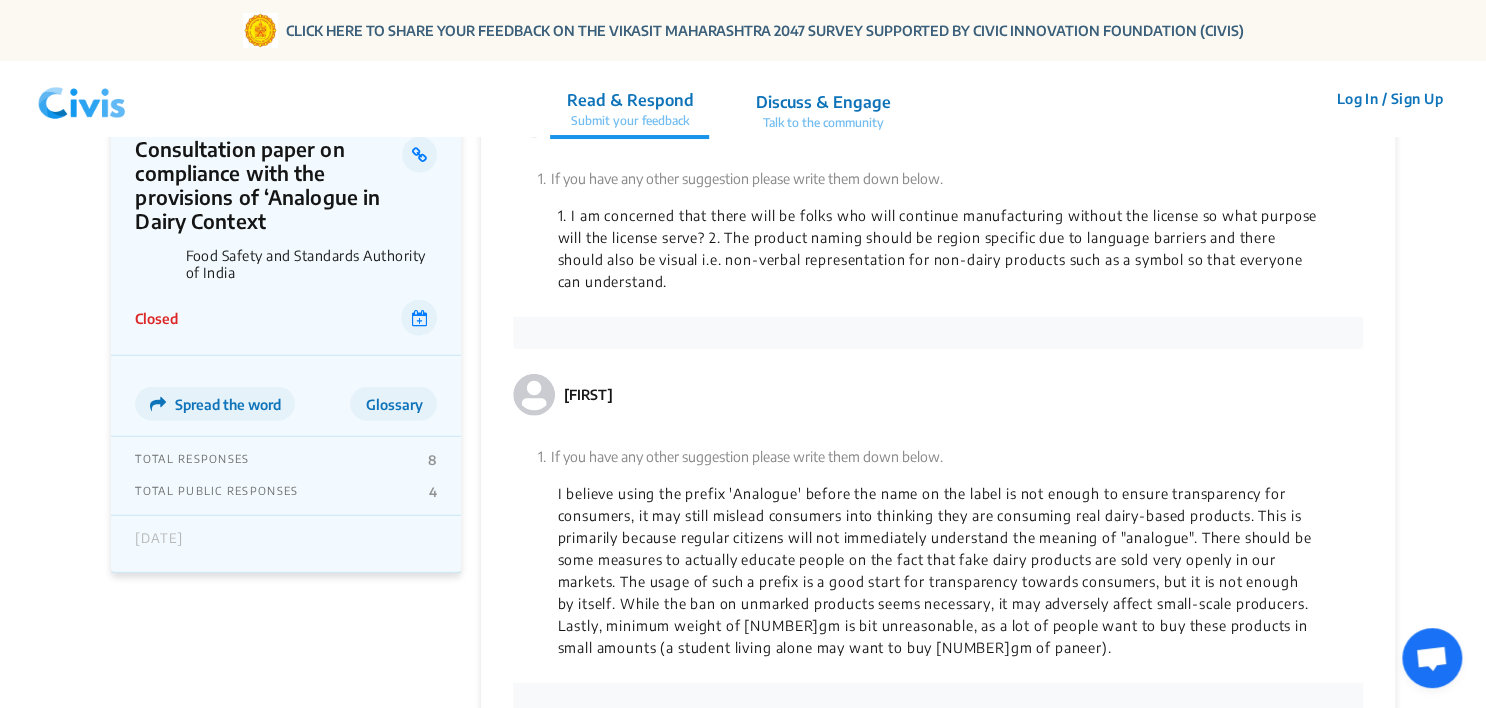 scroll, scrollTop: 2356, scrollLeft: 0, axis: vertical 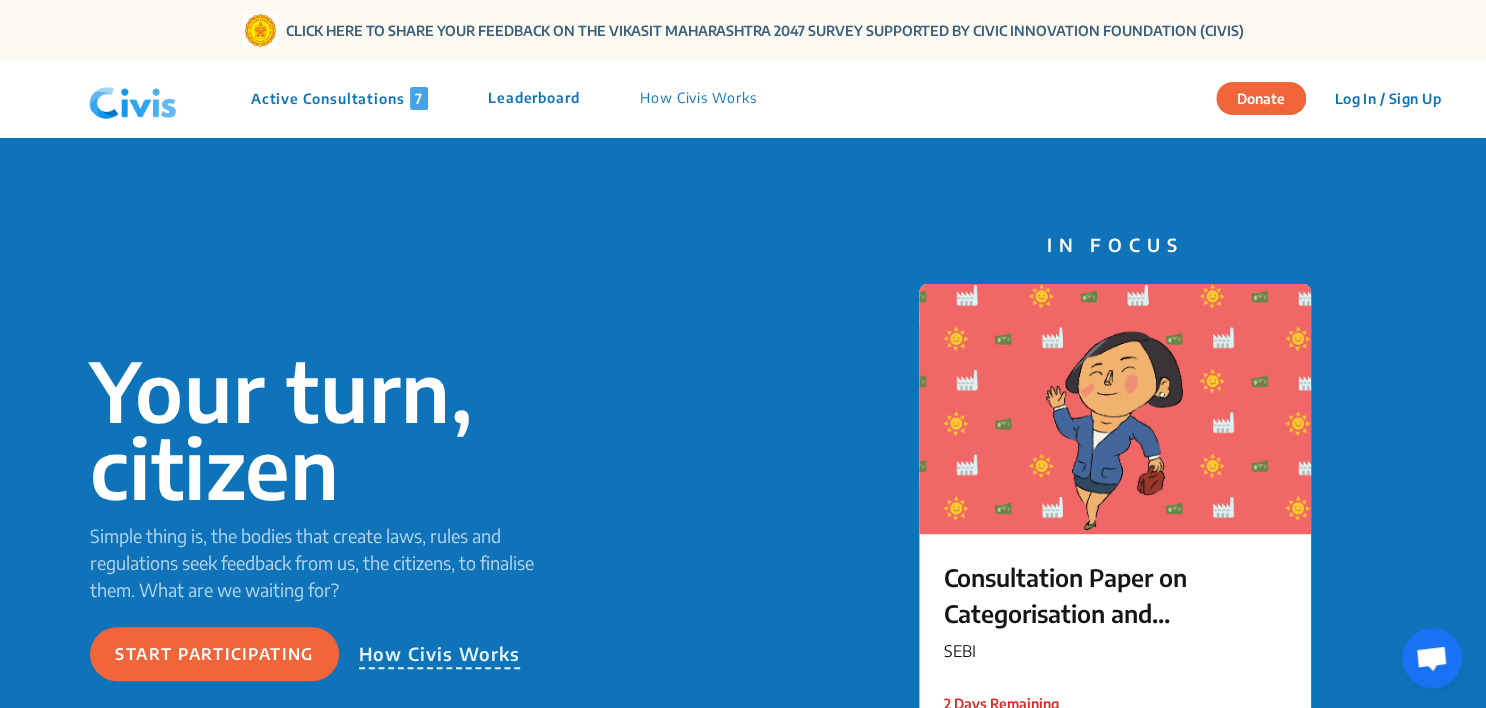 click on "Active Consultations  7" 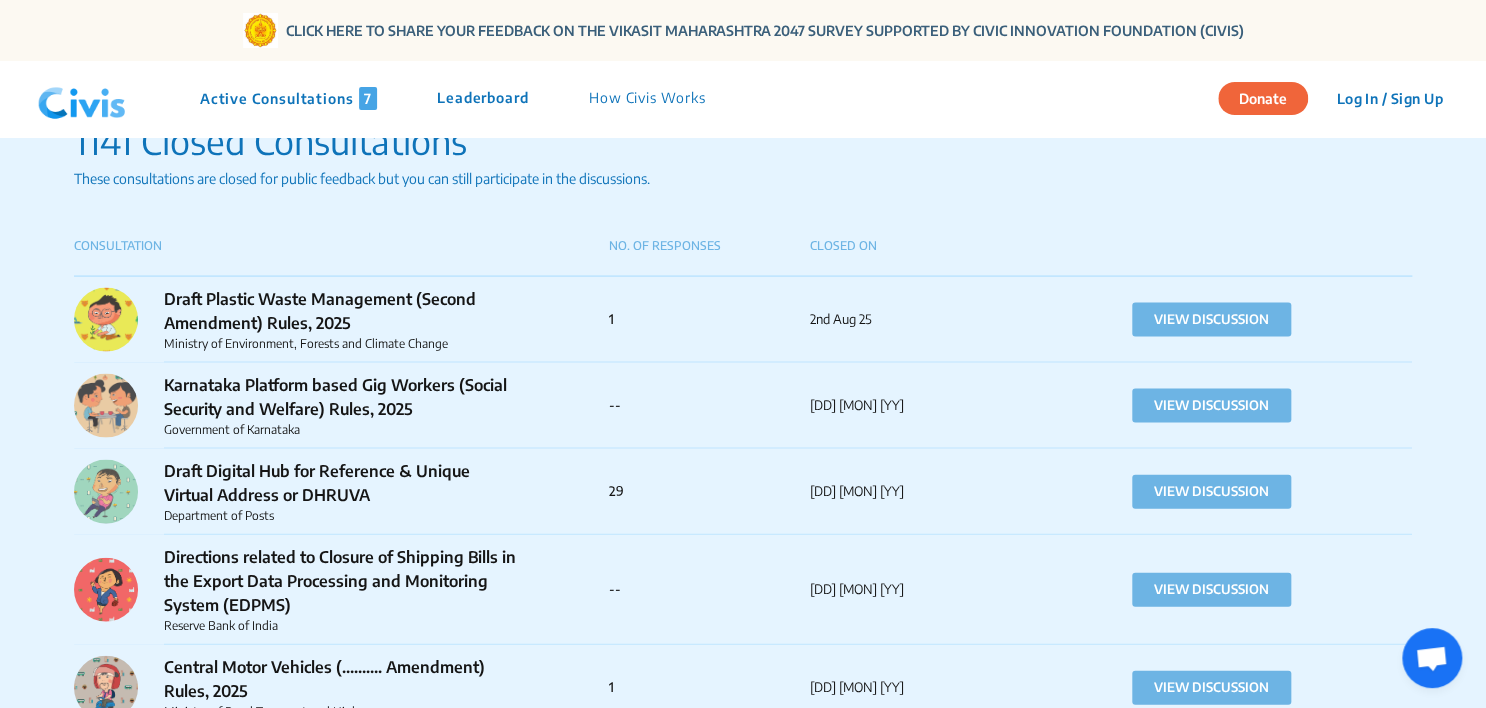 scroll, scrollTop: 1858, scrollLeft: 0, axis: vertical 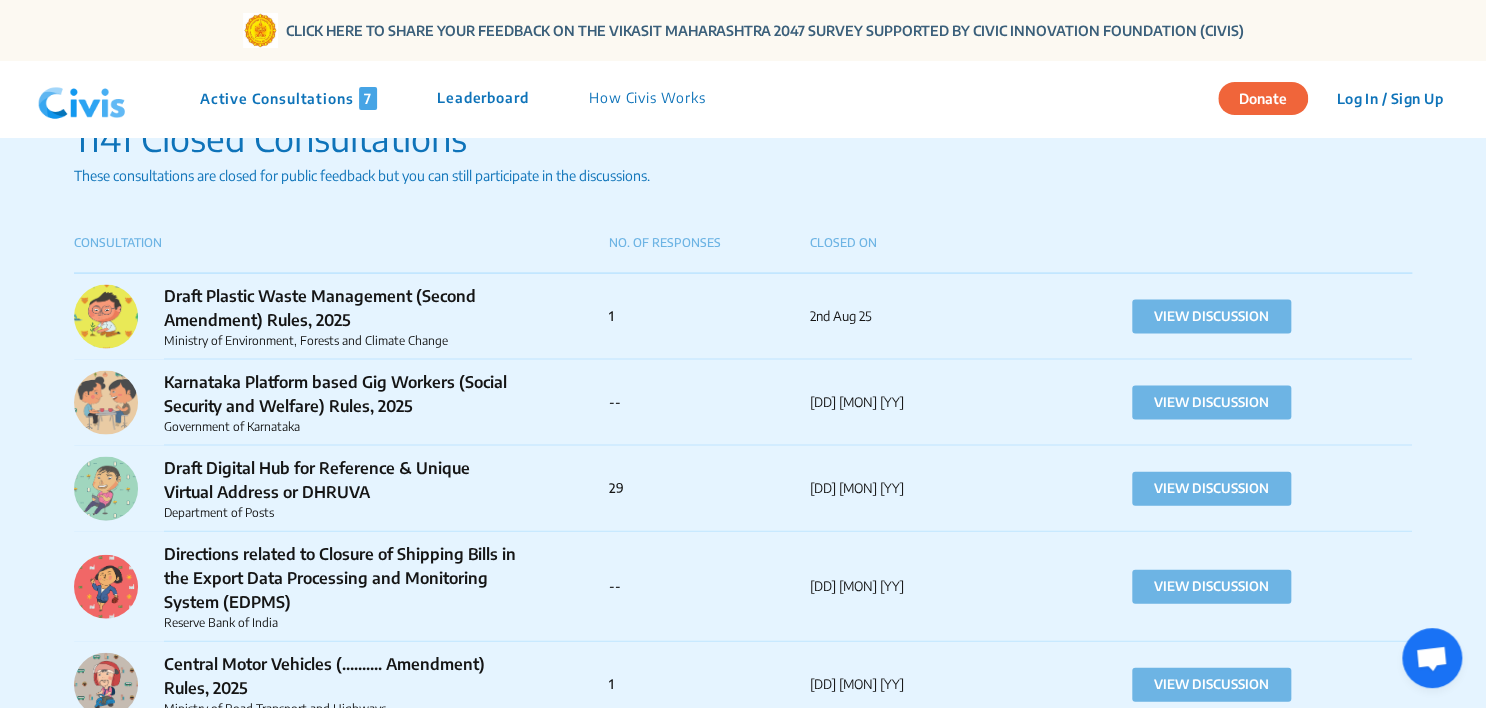 drag, startPoint x: 521, startPoint y: 218, endPoint x: 816, endPoint y: 464, distance: 384.11066 